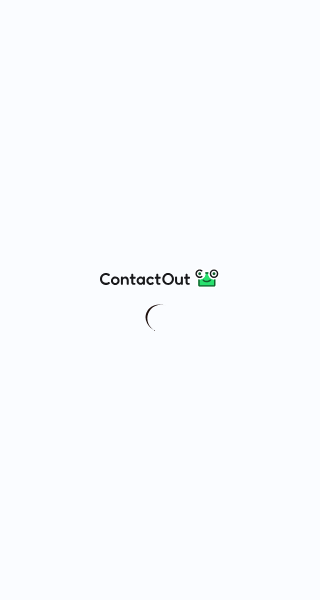 scroll, scrollTop: 0, scrollLeft: 0, axis: both 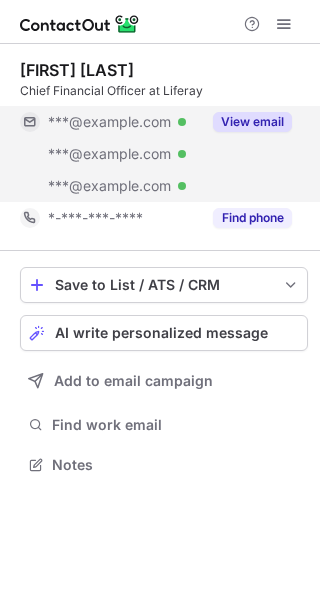 click on "View email" at bounding box center (252, 122) 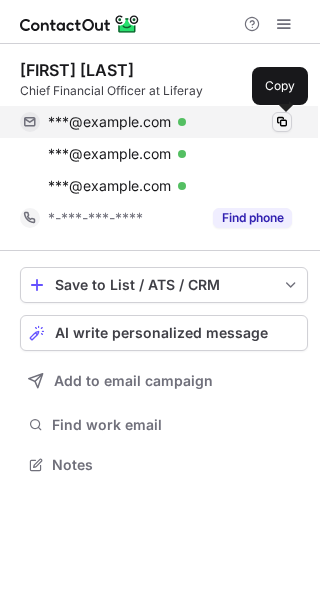 click at bounding box center [282, 122] 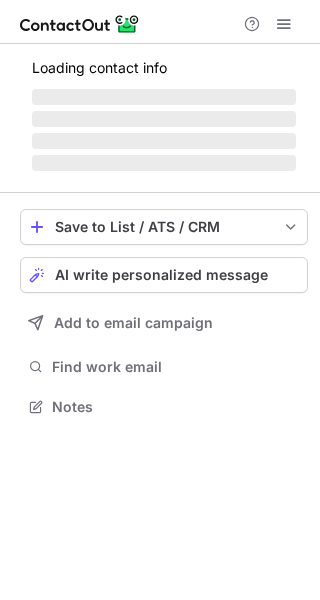 scroll, scrollTop: 0, scrollLeft: 0, axis: both 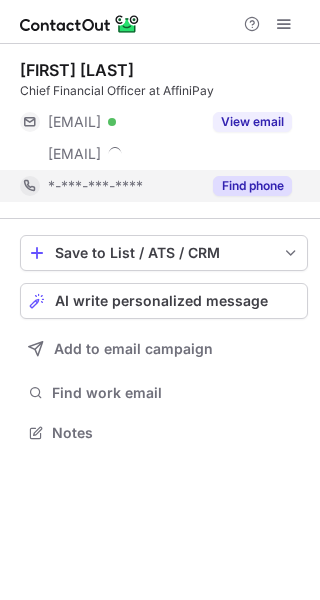 click on "Find phone" at bounding box center [252, 186] 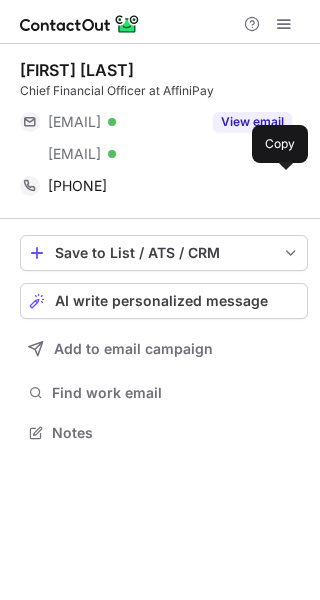 drag, startPoint x: 181, startPoint y: 181, endPoint x: 9, endPoint y: 209, distance: 174.26416 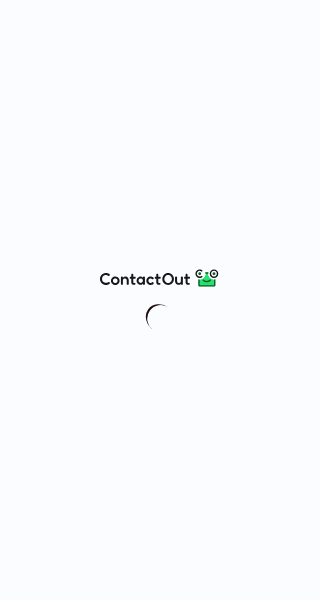 scroll, scrollTop: 0, scrollLeft: 0, axis: both 